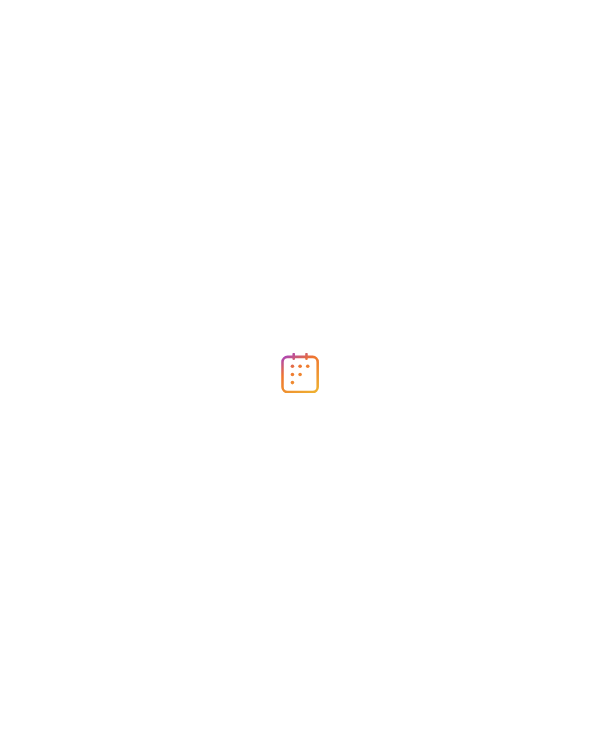 scroll, scrollTop: 0, scrollLeft: 0, axis: both 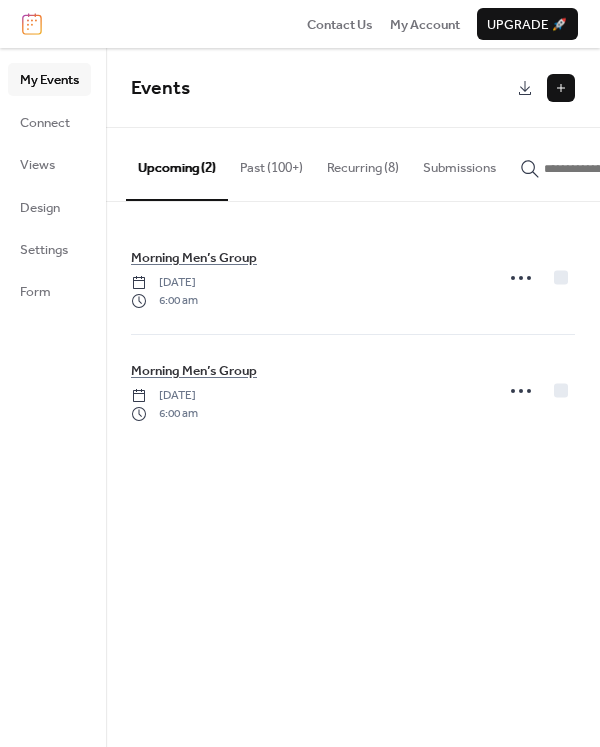 click at bounding box center (561, 88) 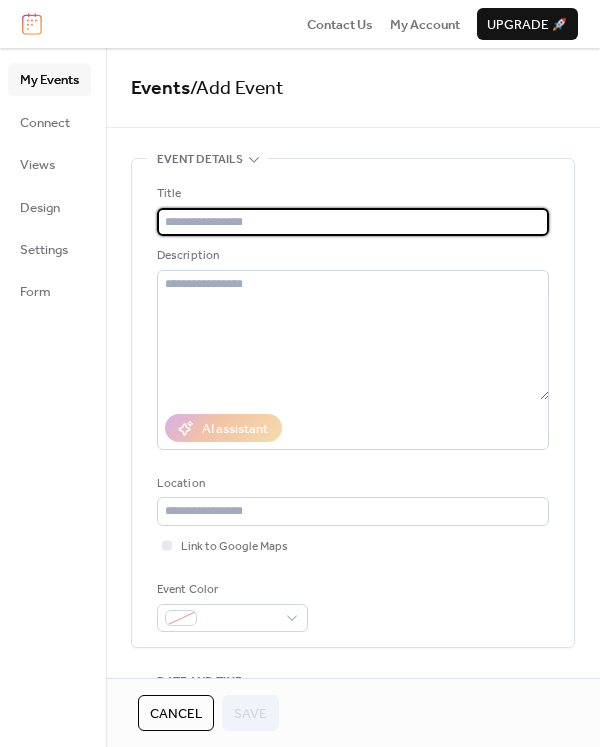 click at bounding box center [353, 222] 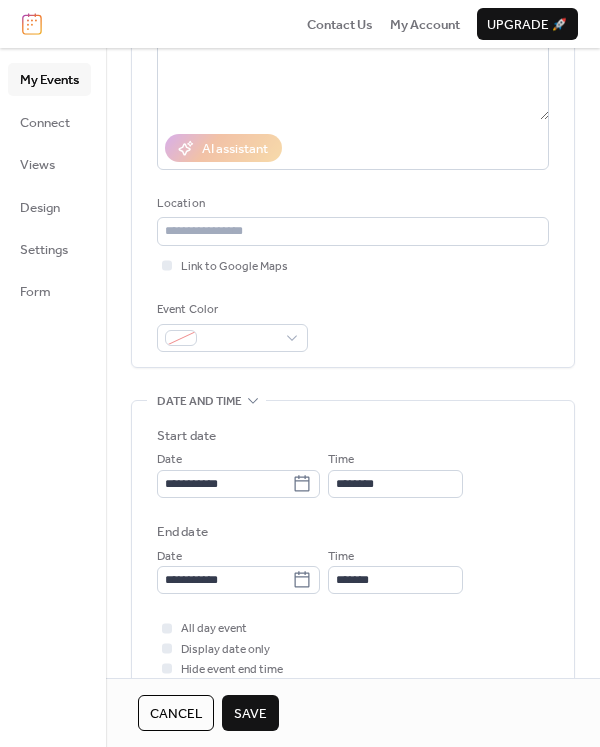 scroll, scrollTop: 363, scrollLeft: 0, axis: vertical 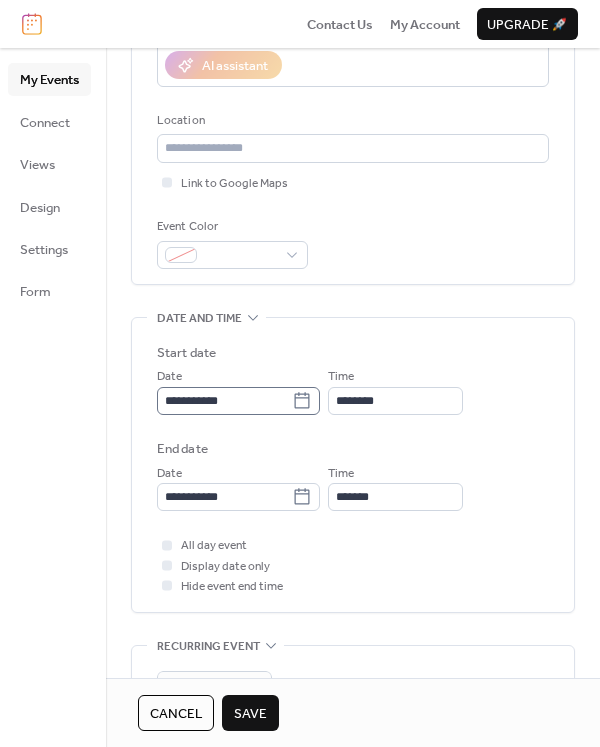 type on "*******" 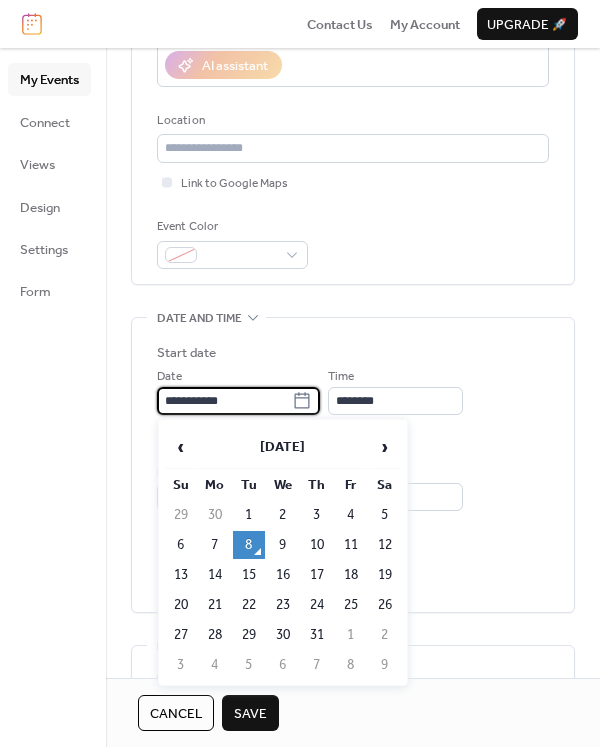 click on "**********" at bounding box center [224, 401] 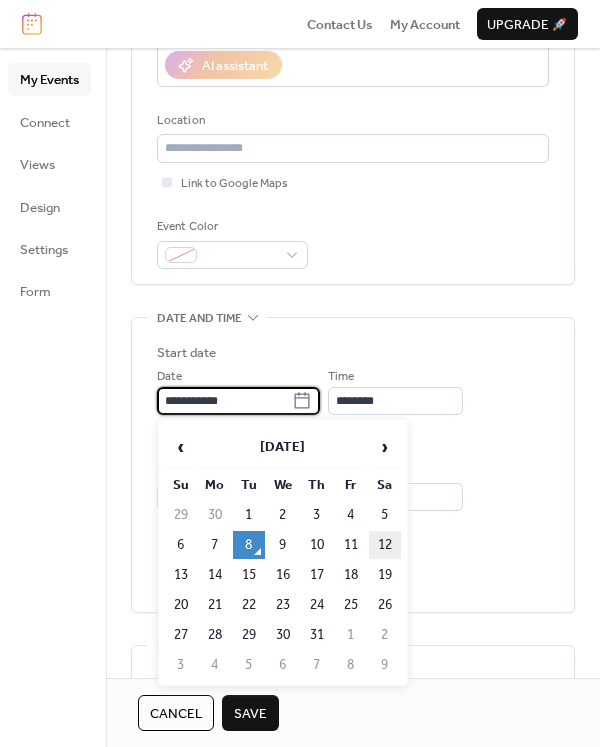 click on "12" at bounding box center (385, 545) 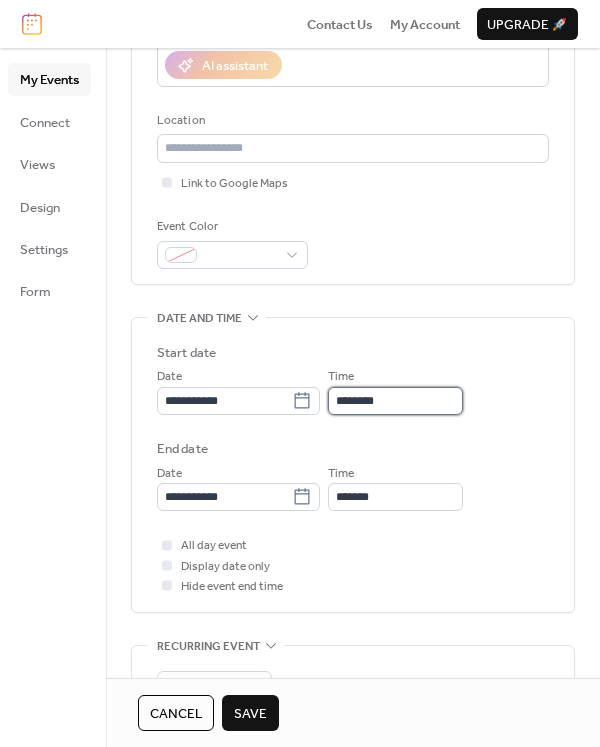 click on "********" at bounding box center [395, 401] 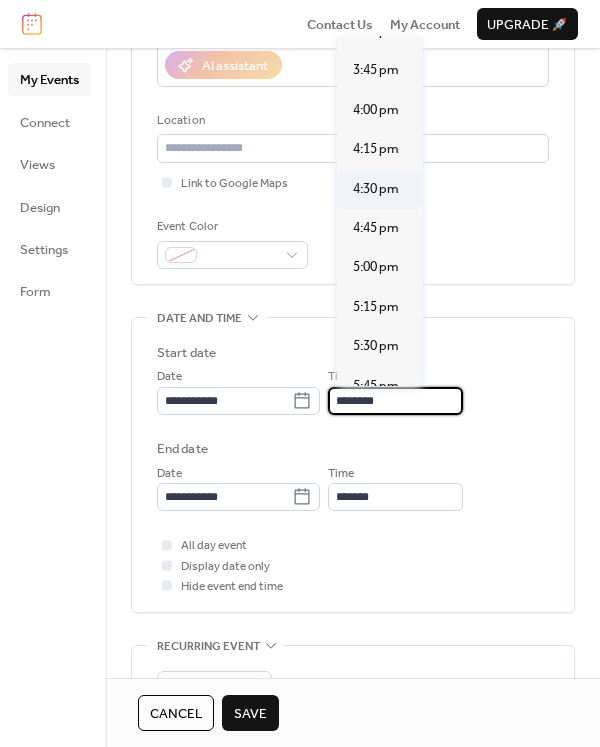 scroll, scrollTop: 2649, scrollLeft: 0, axis: vertical 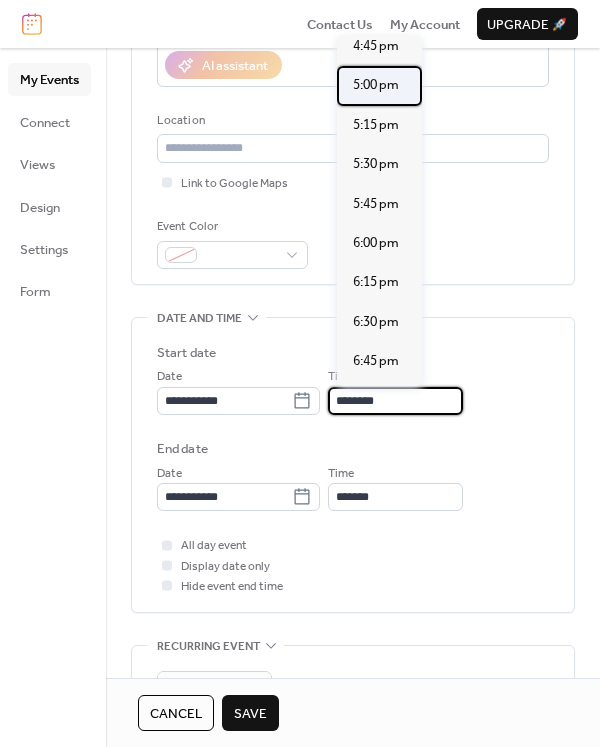 click on "5:00 pm" at bounding box center [376, 85] 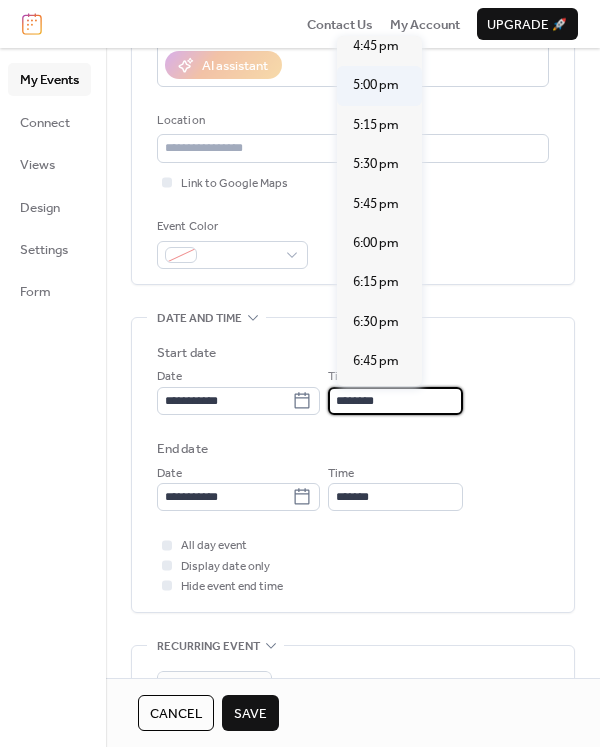 type on "*******" 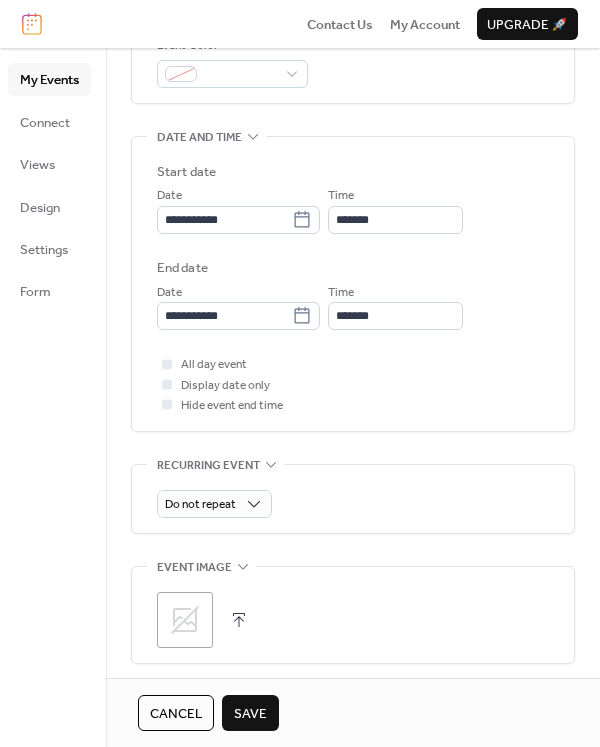scroll, scrollTop: 545, scrollLeft: 0, axis: vertical 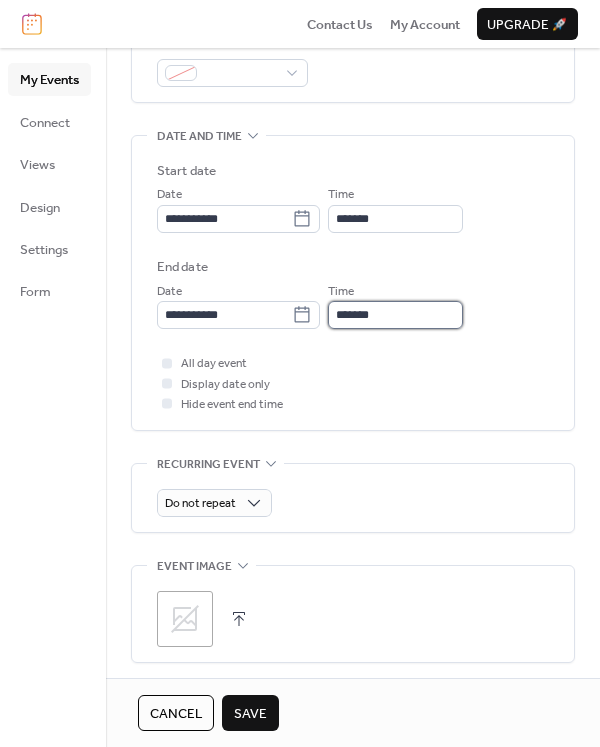 click on "*******" at bounding box center (395, 315) 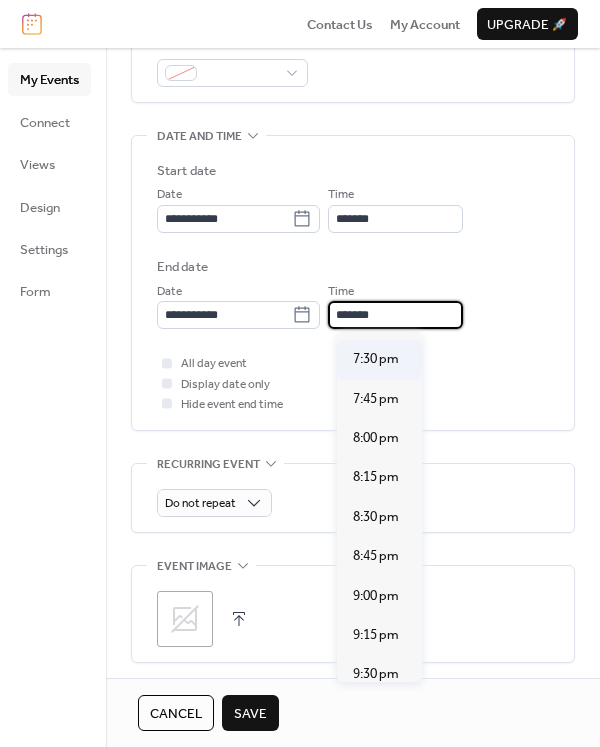 scroll, scrollTop: 363, scrollLeft: 0, axis: vertical 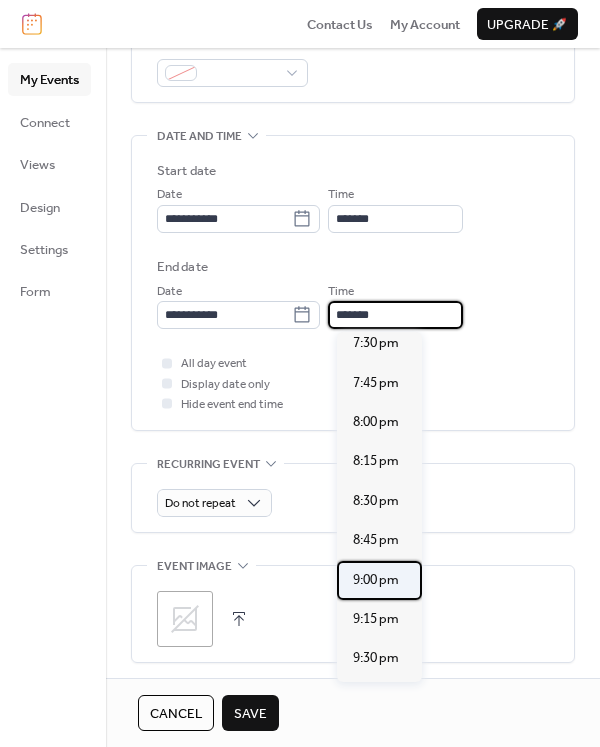 click on "9:00 pm" at bounding box center (376, 580) 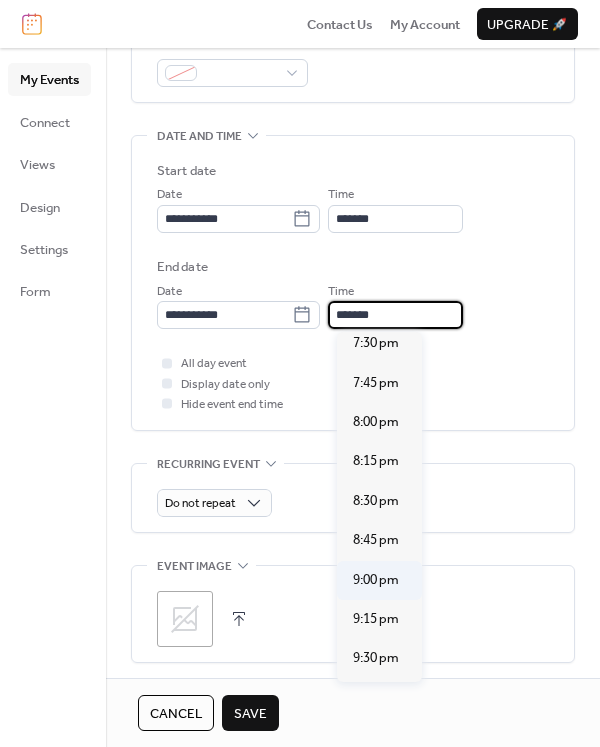 type on "*******" 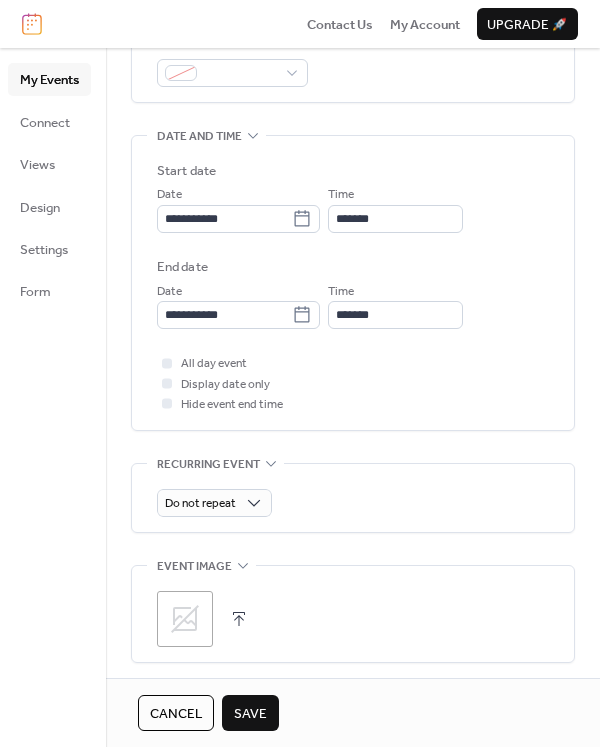 click on "Save" at bounding box center (250, 714) 